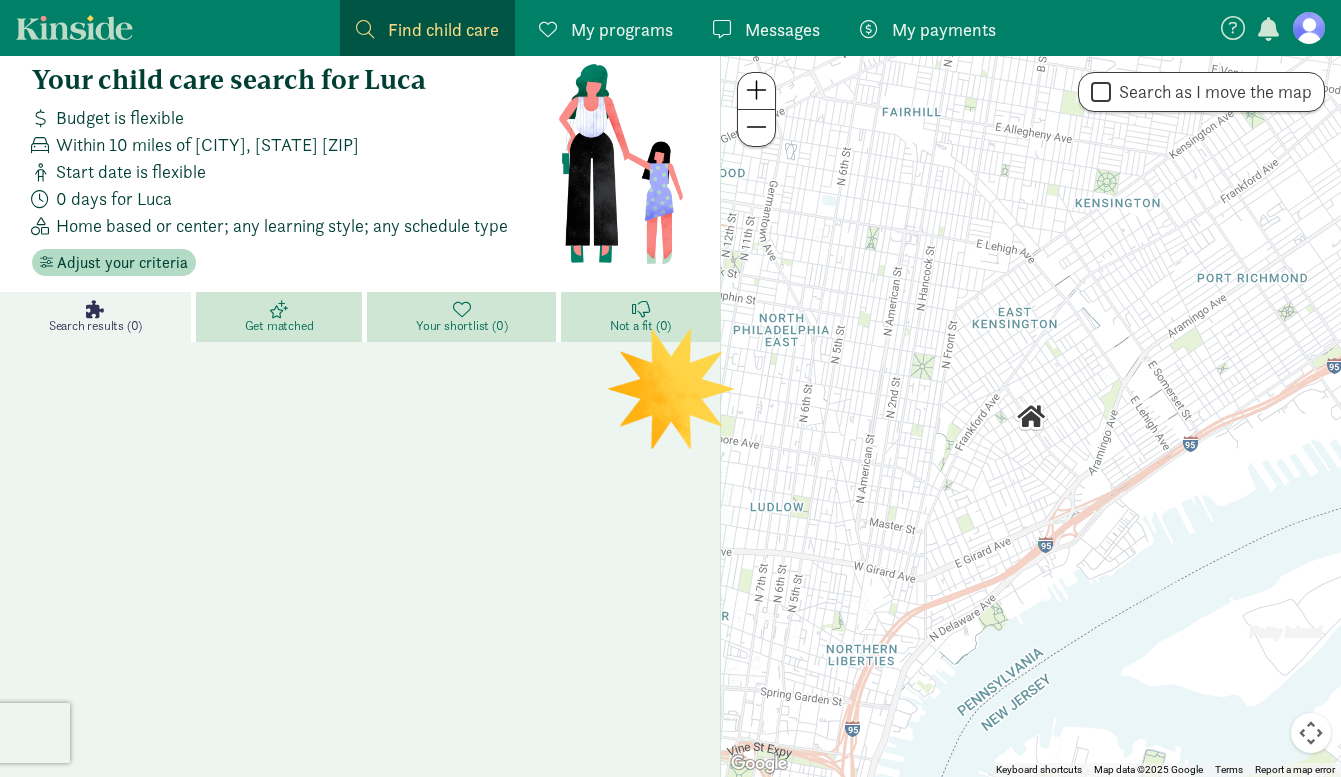 scroll, scrollTop: 0, scrollLeft: 0, axis: both 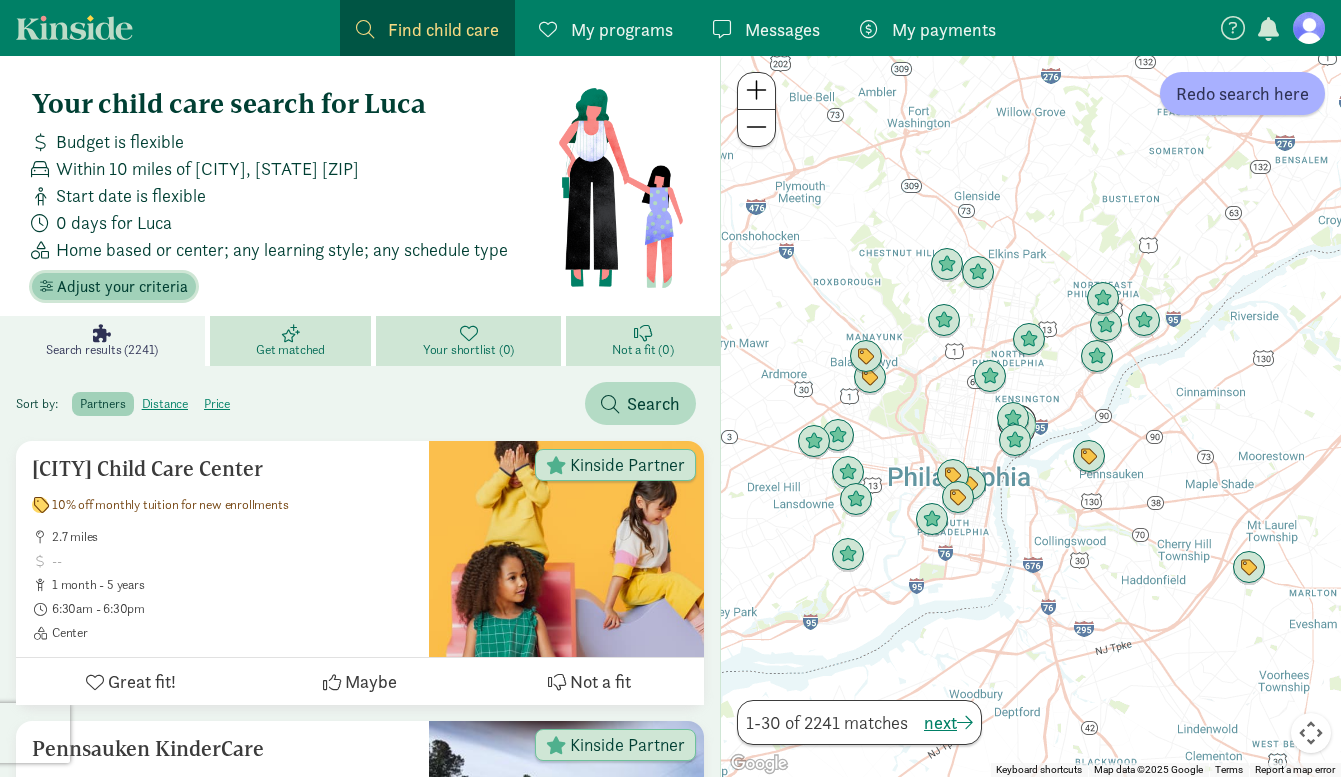 click on "Adjust your criteria" at bounding box center [122, 287] 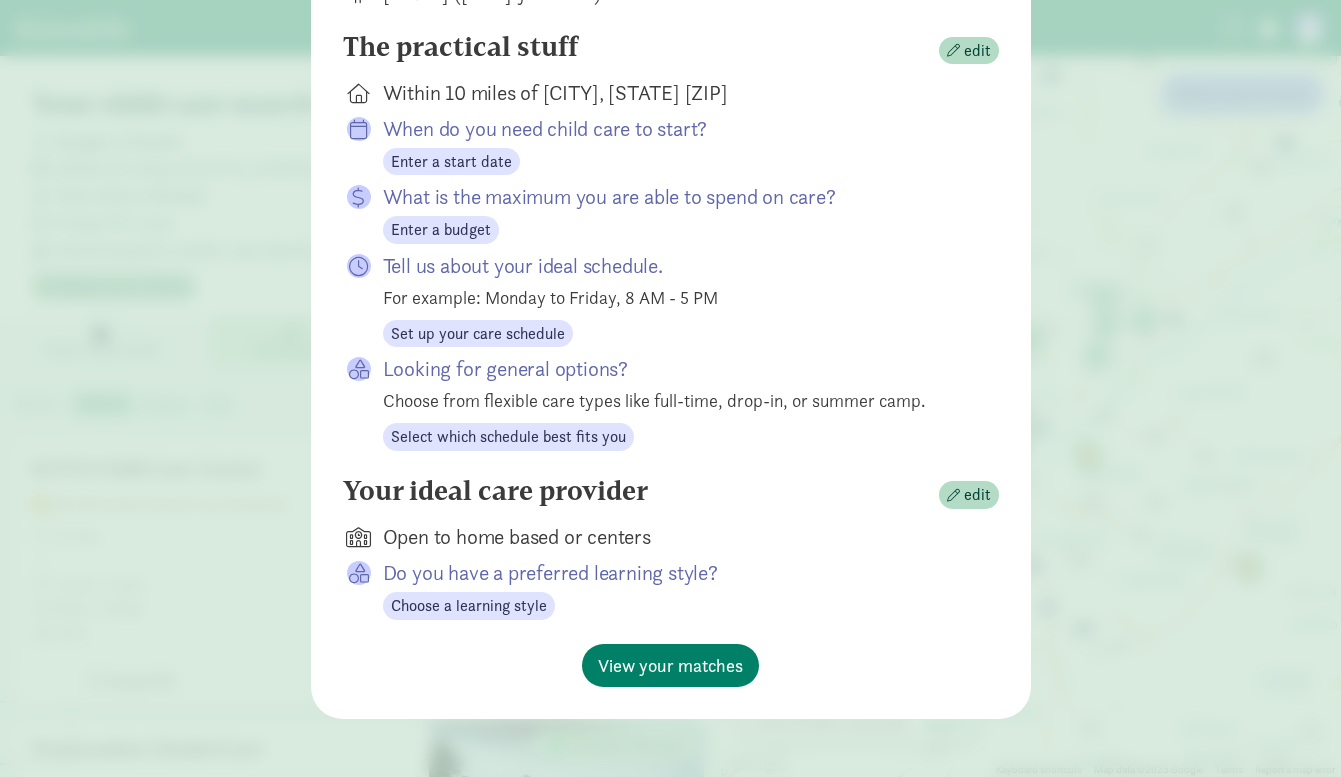 scroll, scrollTop: 297, scrollLeft: 0, axis: vertical 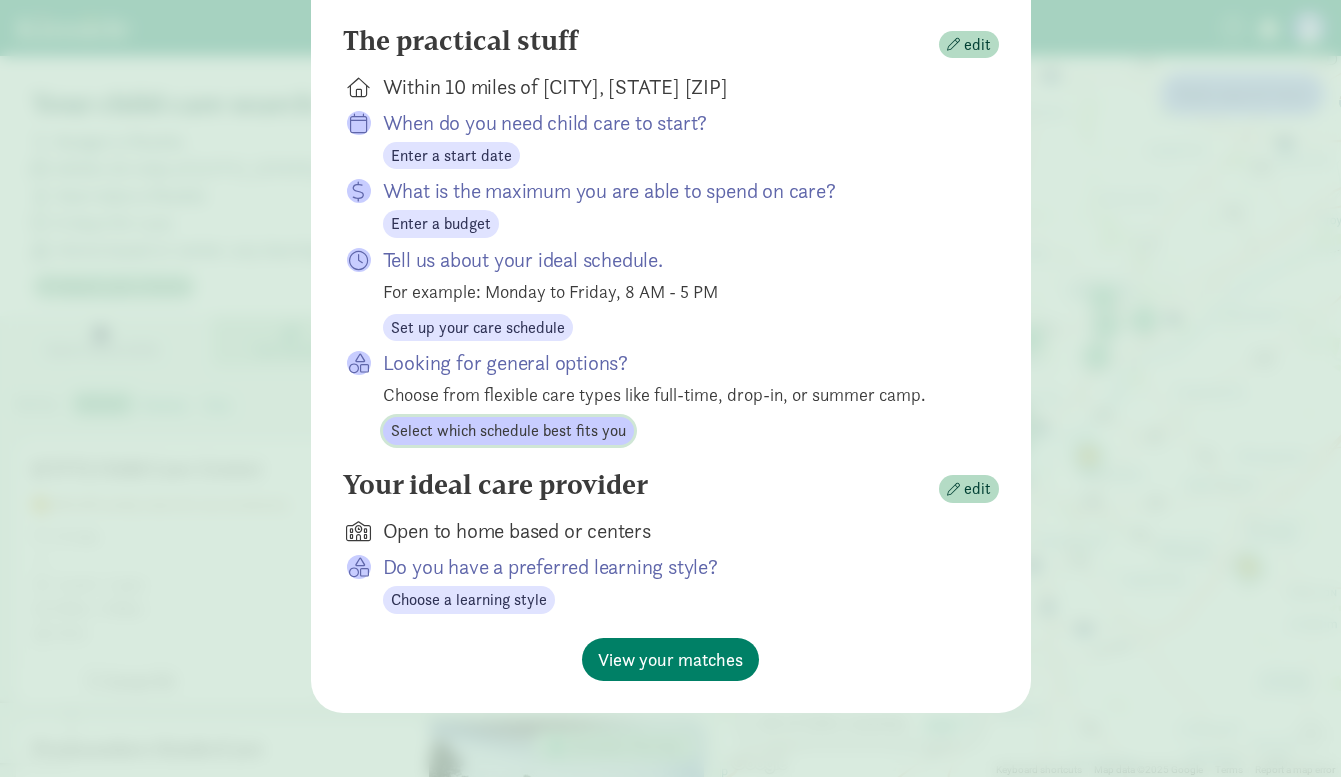 click on "Select which schedule best fits you" at bounding box center (508, 431) 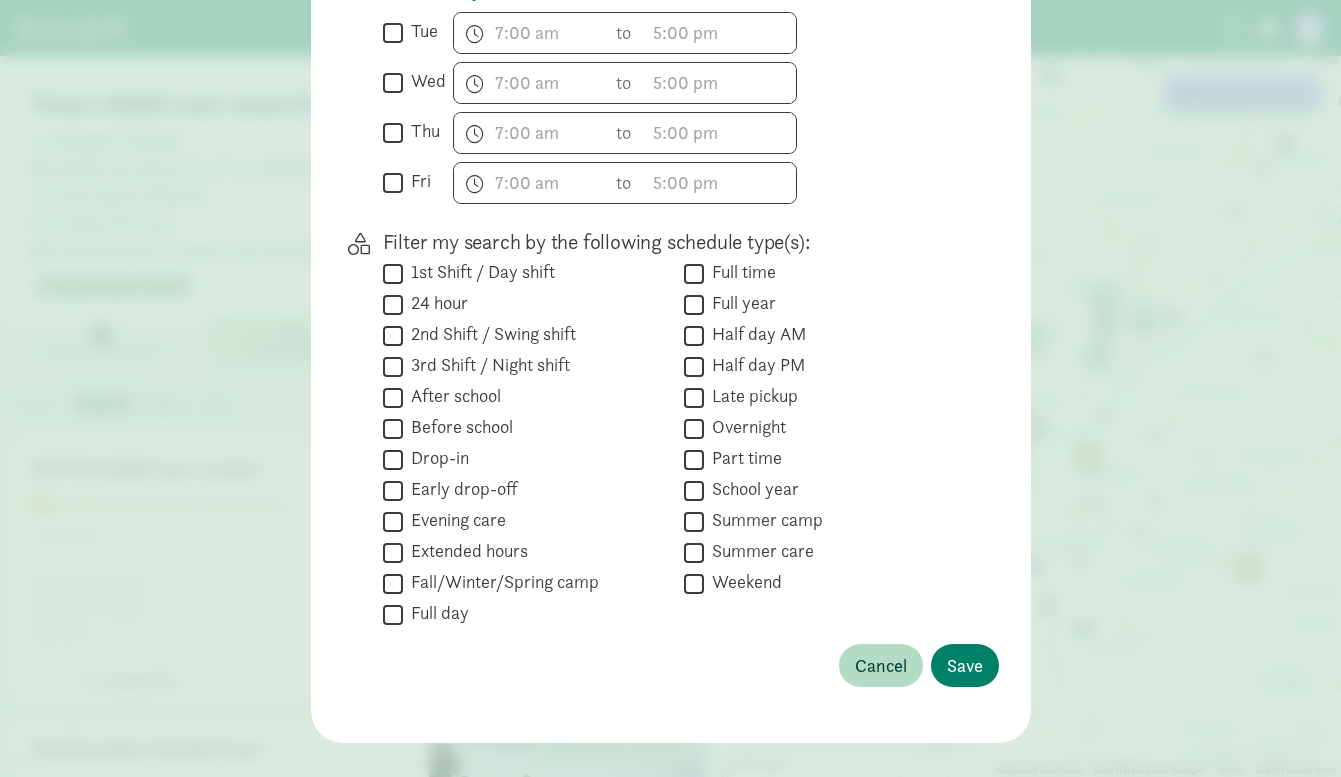 scroll, scrollTop: 695, scrollLeft: 0, axis: vertical 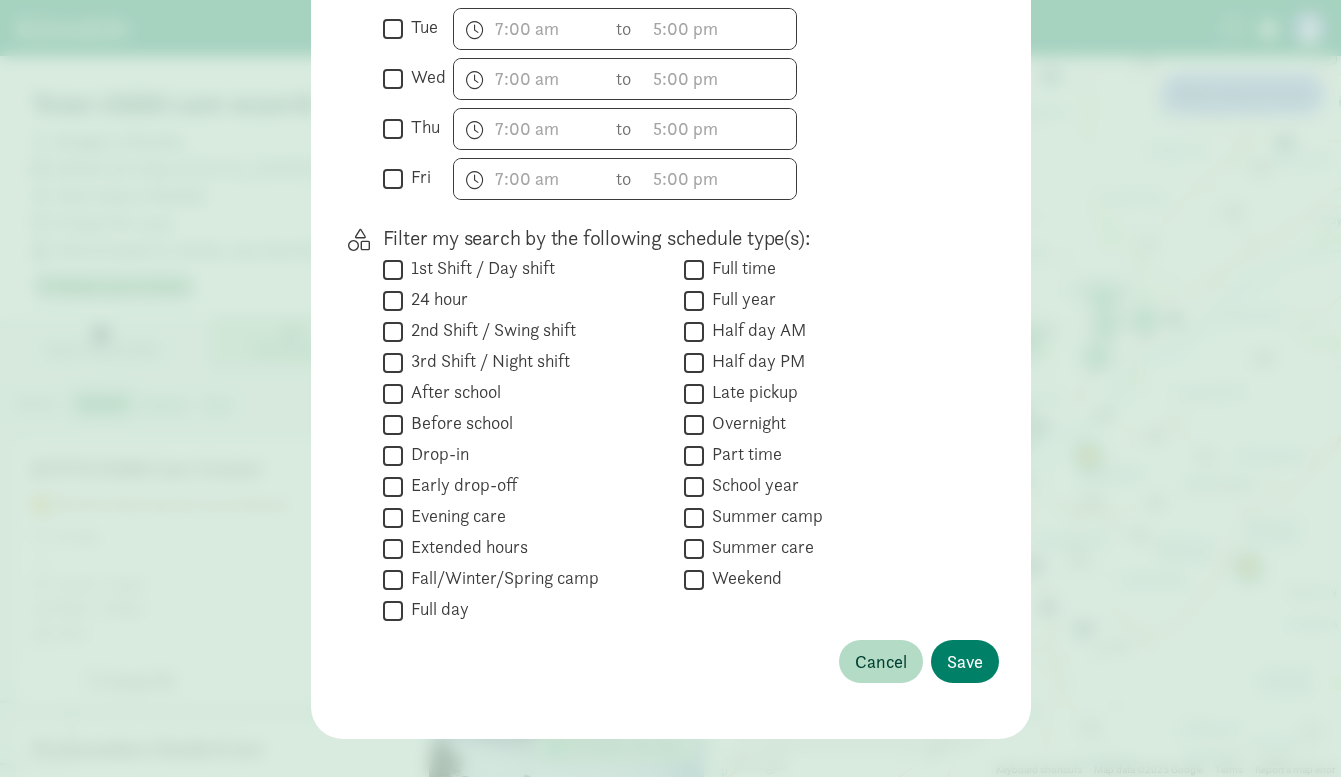 click on "Part time" at bounding box center [743, 454] 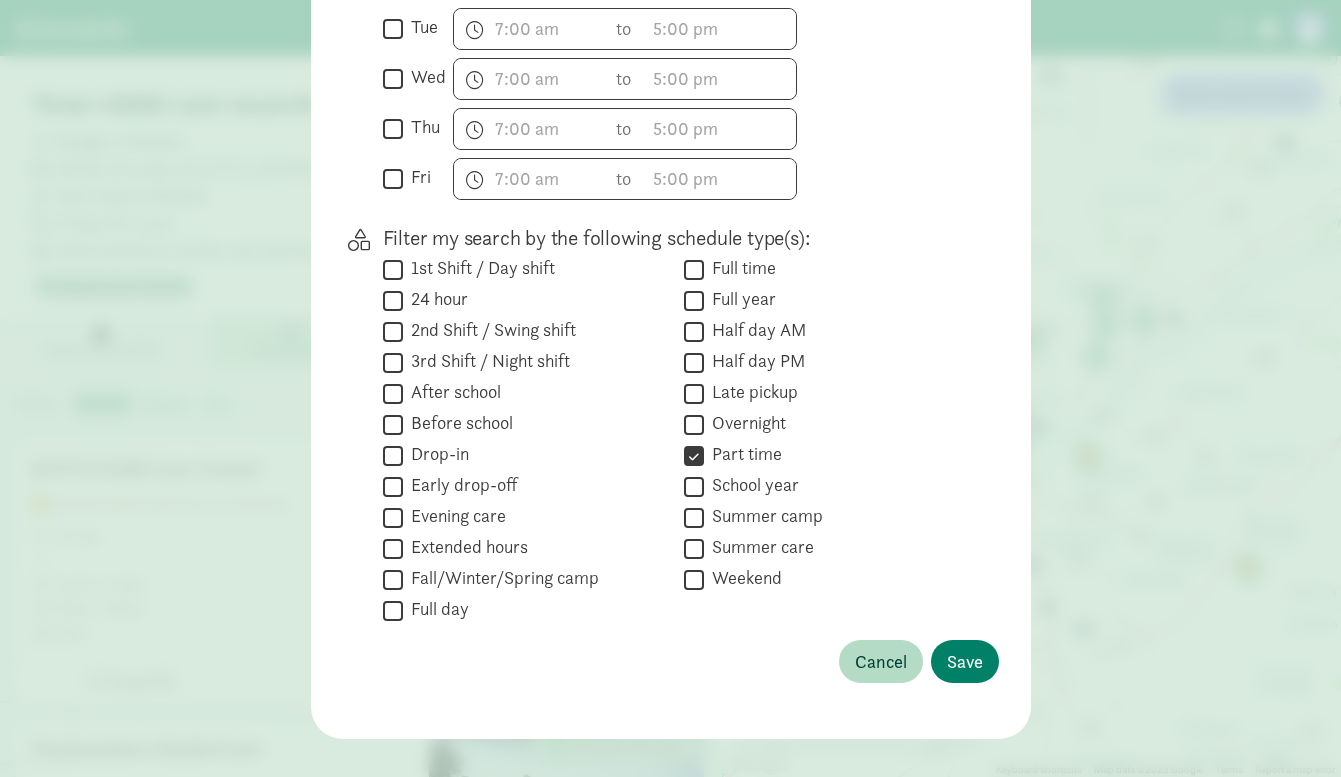 click on "Drop-in" at bounding box center [436, 454] 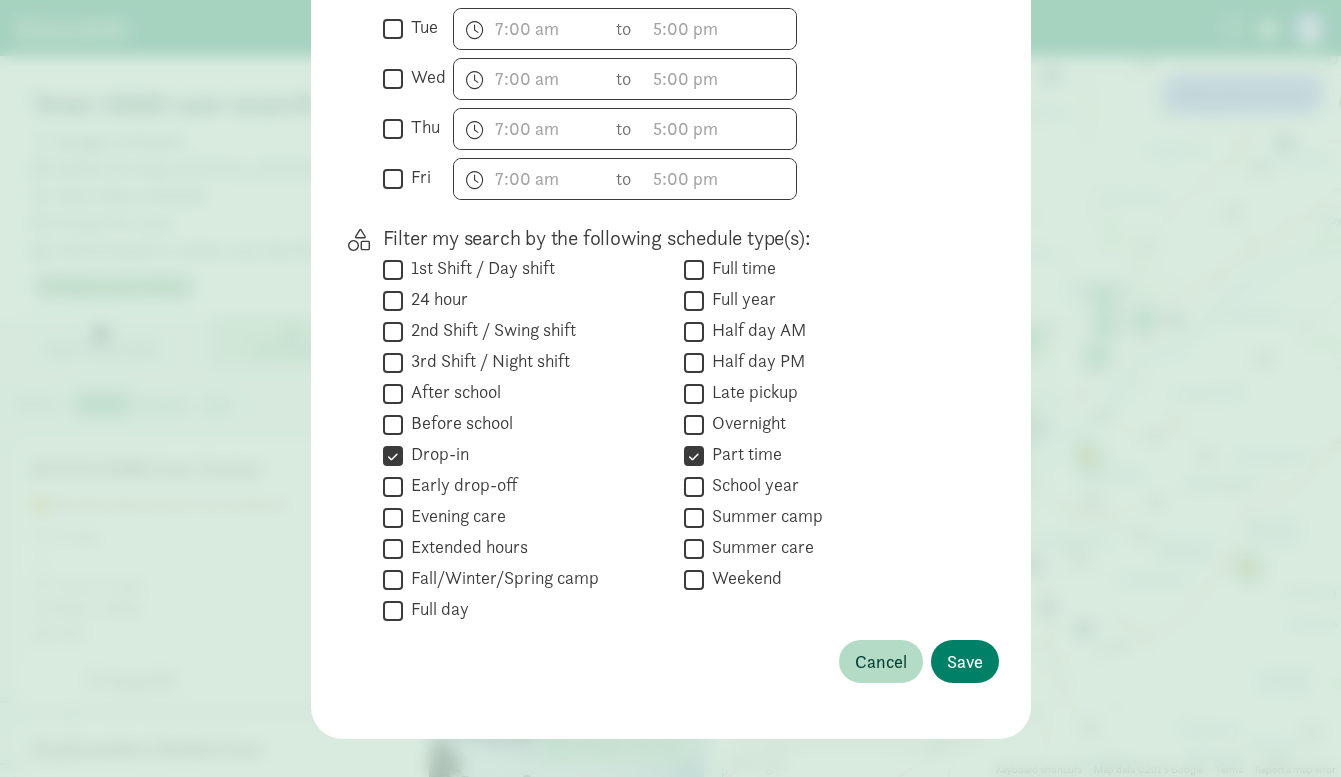 click on "Half day PM" at bounding box center (694, 362) 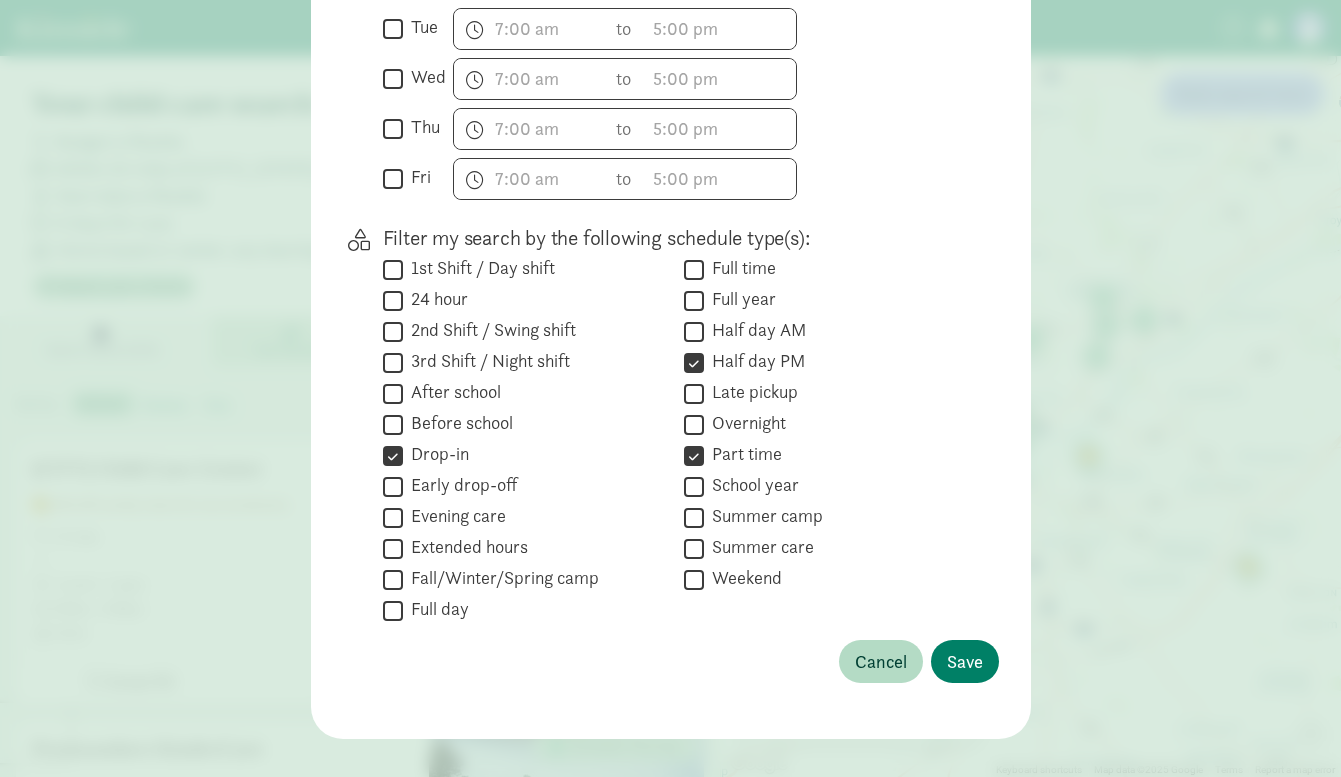 click on "Half day AM" at bounding box center (694, 331) 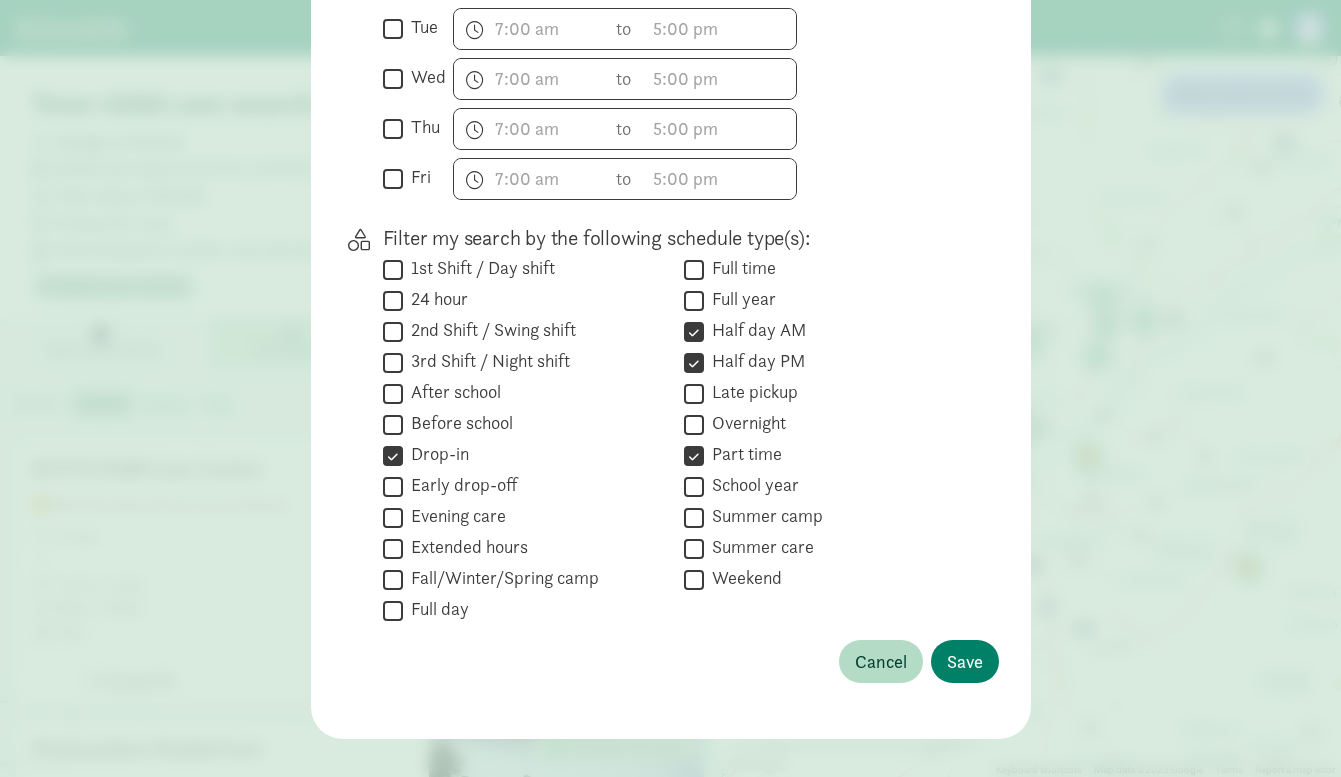 scroll, scrollTop: 721, scrollLeft: 0, axis: vertical 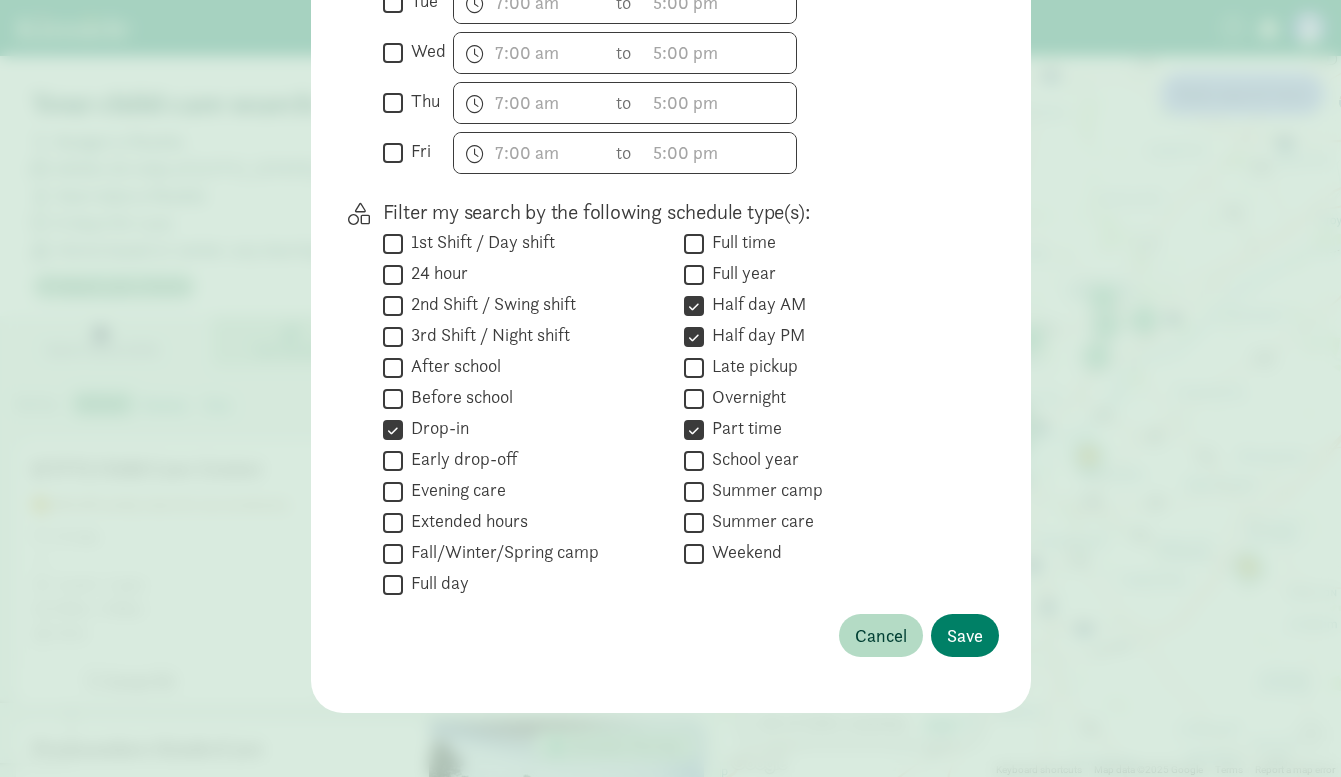 click on "Weekend" at bounding box center (743, 552) 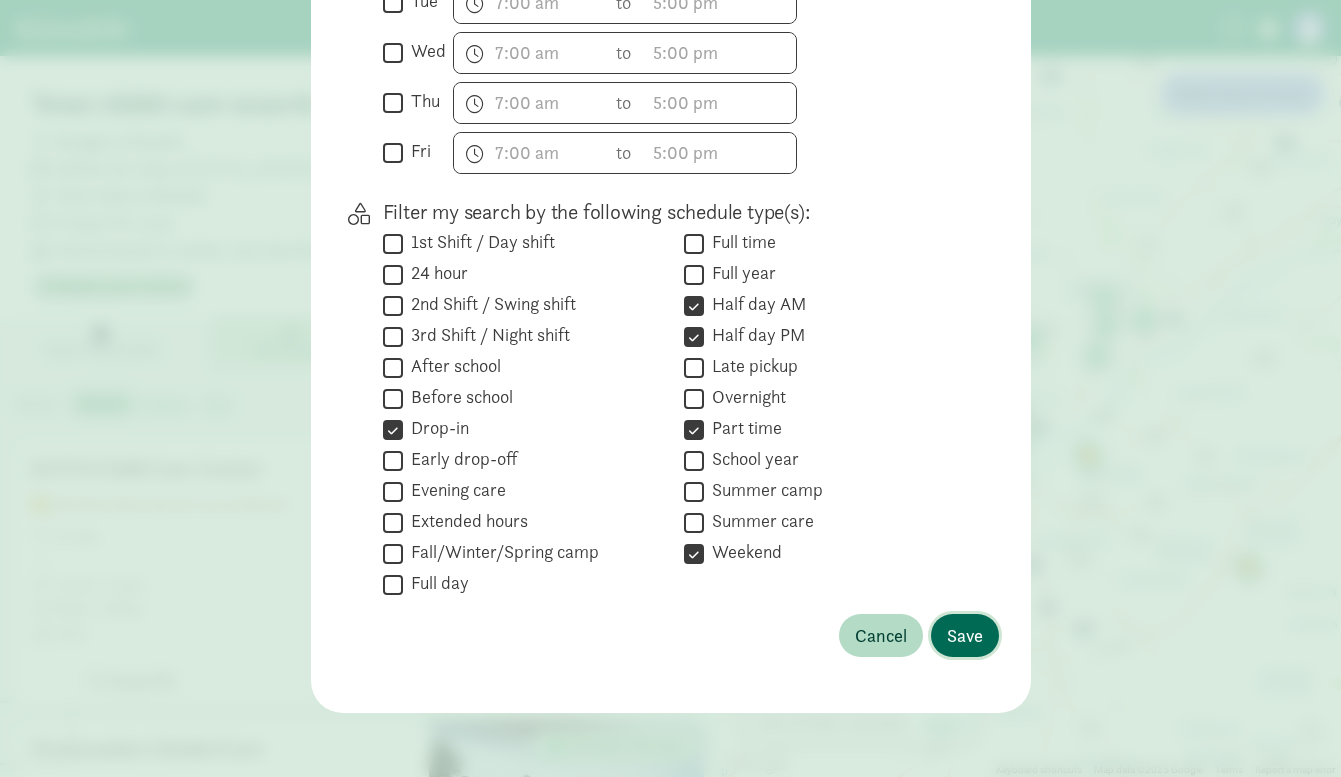 click on "Save" at bounding box center [965, 635] 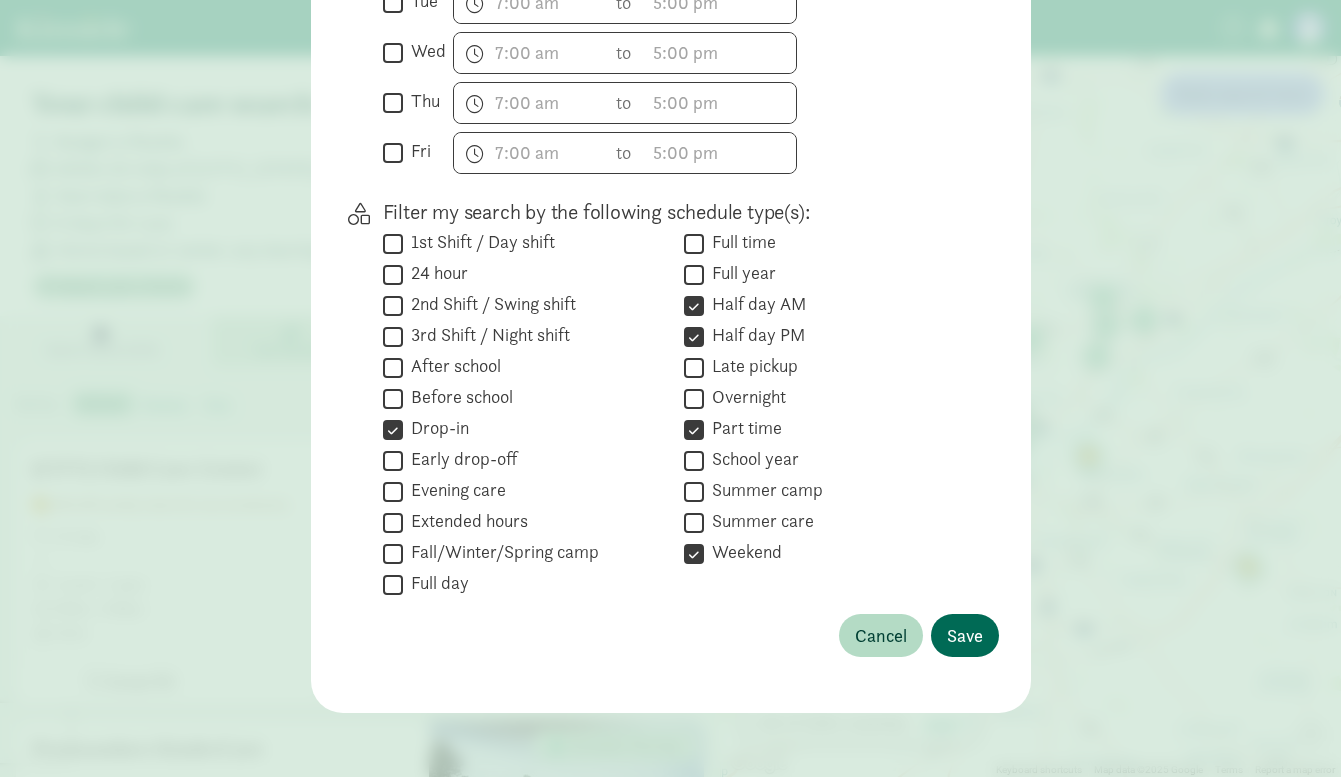 scroll, scrollTop: 161, scrollLeft: 0, axis: vertical 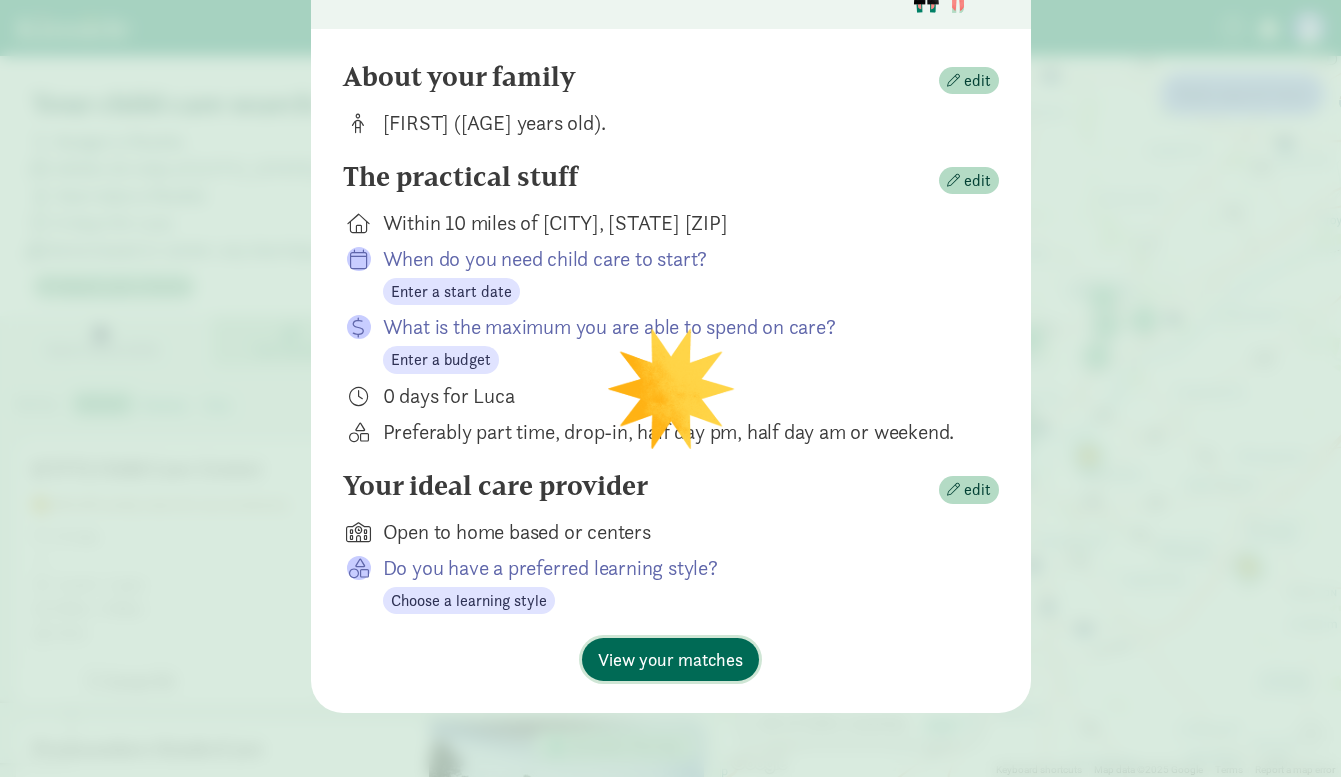 click on "View your matches" at bounding box center (670, 659) 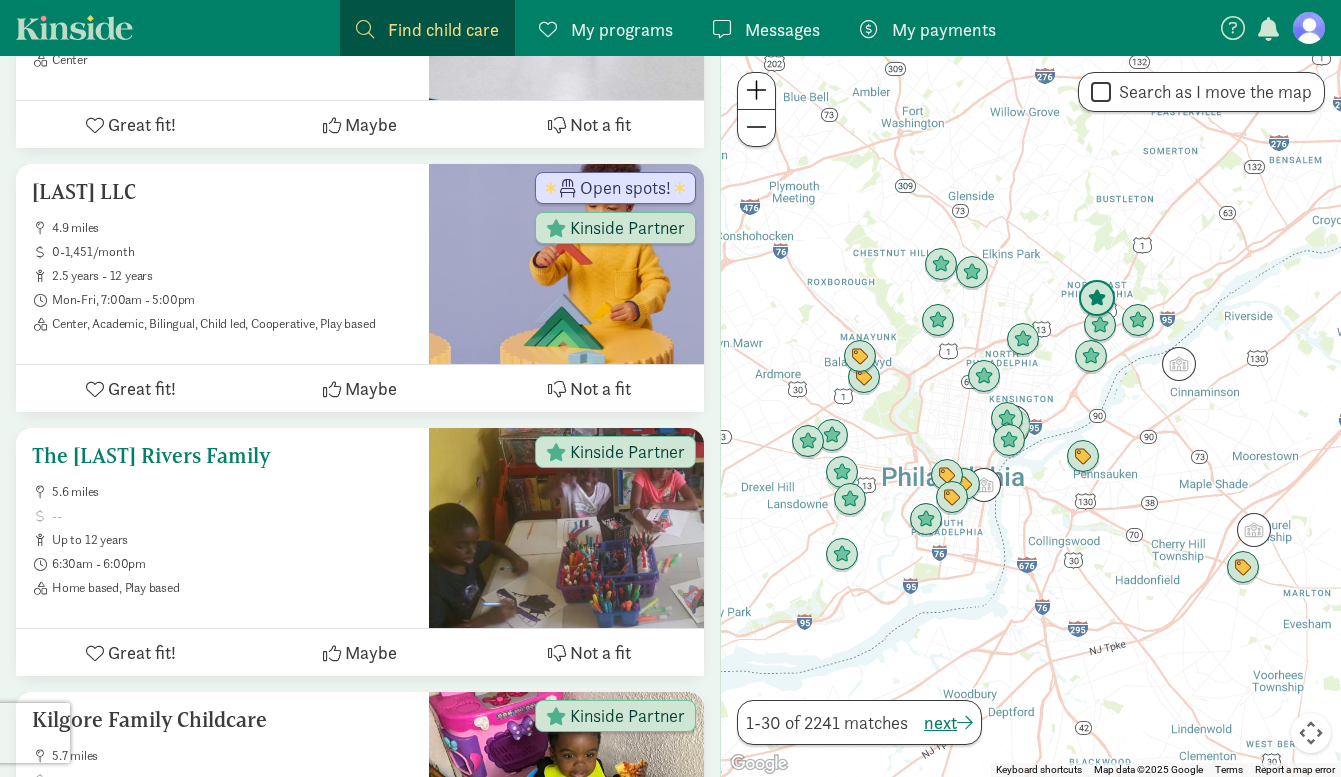 scroll, scrollTop: 3772, scrollLeft: 0, axis: vertical 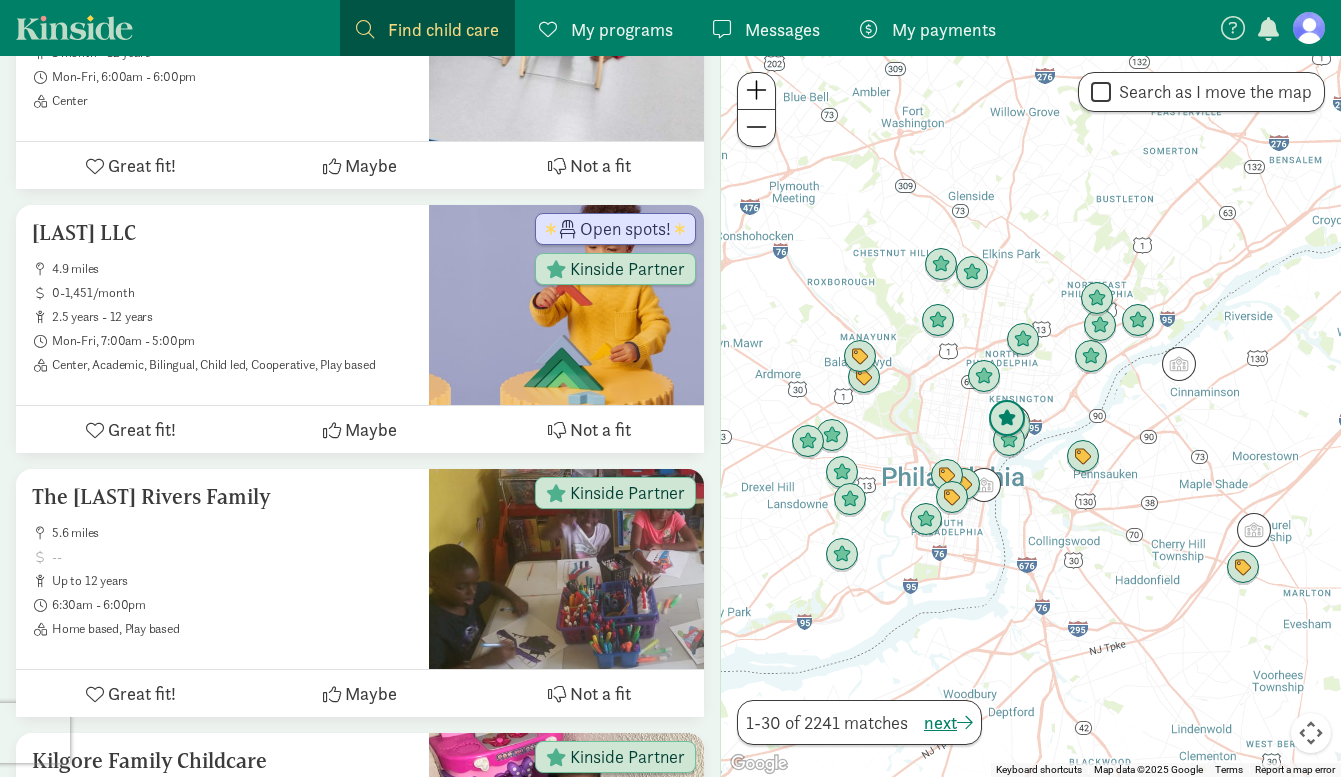 click at bounding box center [1007, 419] 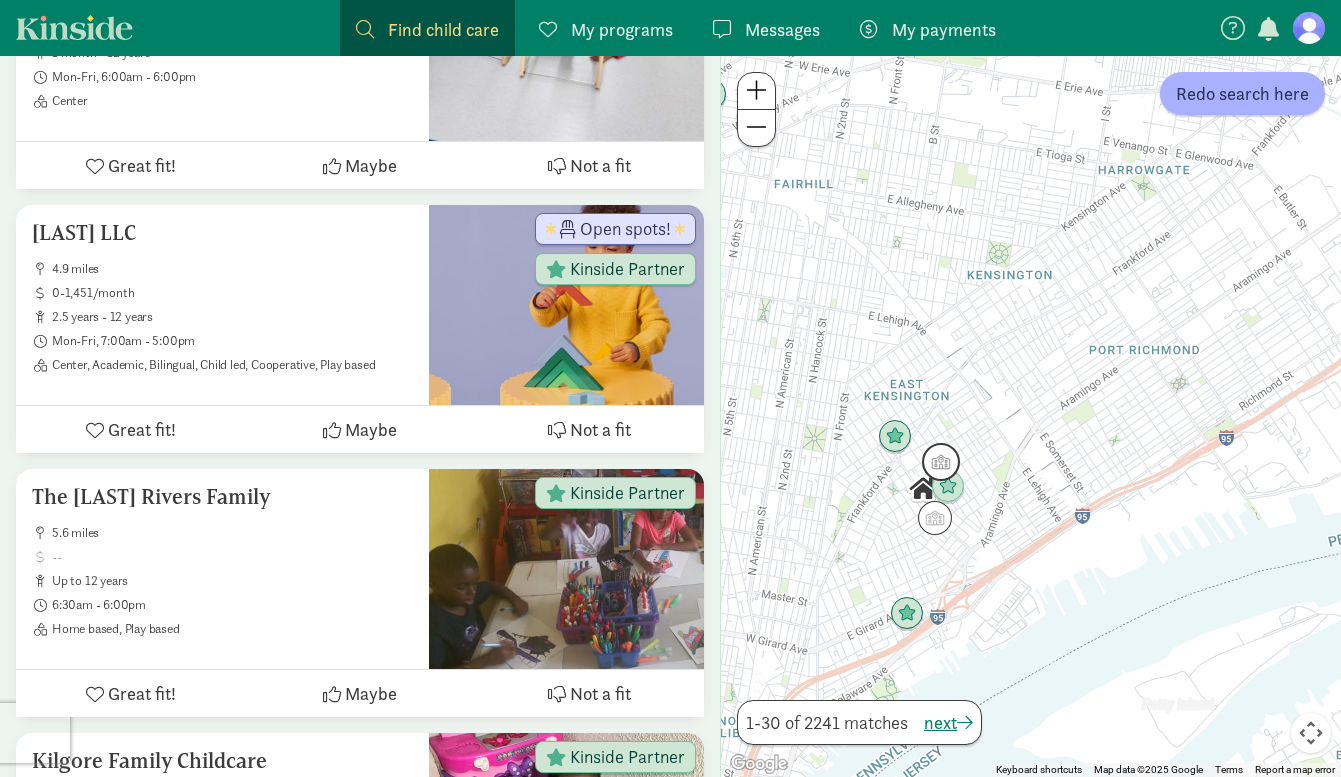 click at bounding box center (941, 462) 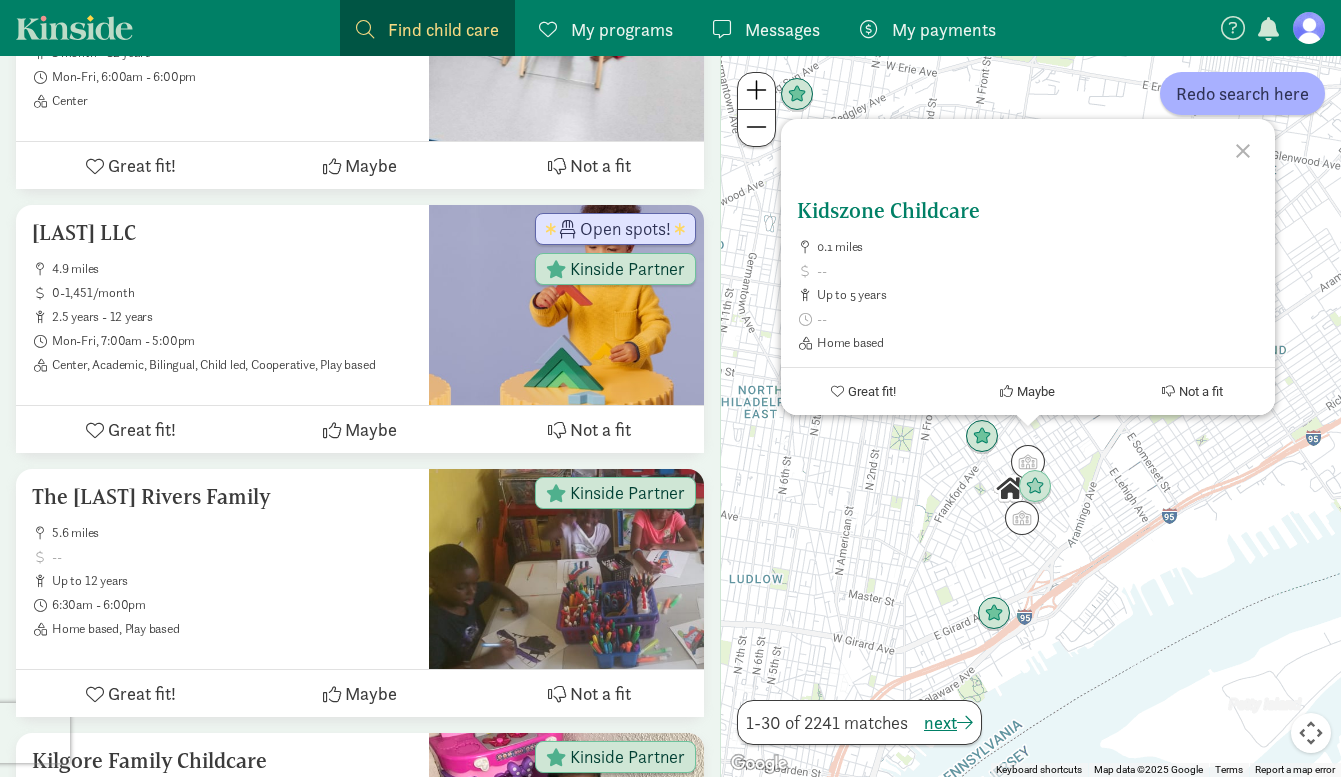 click on "Kidszone Childcare" at bounding box center (1028, 211) 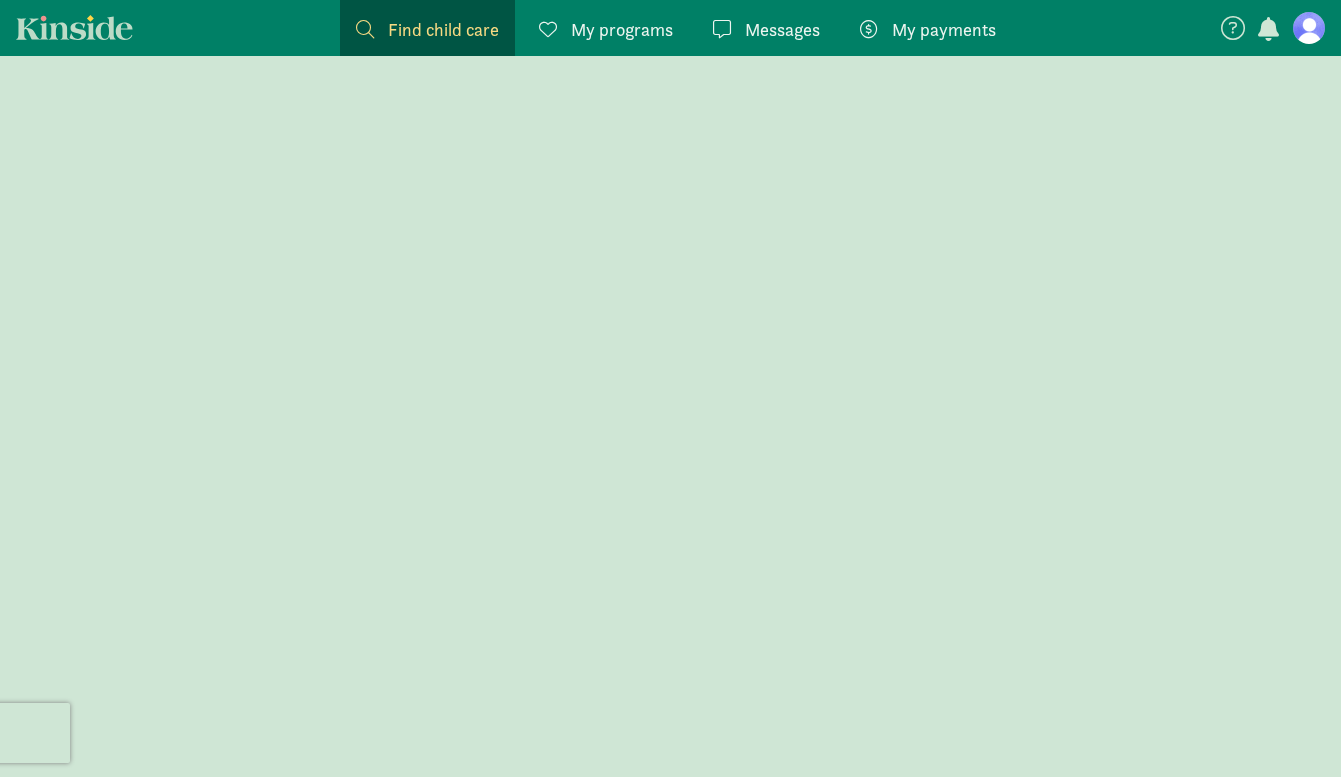 scroll, scrollTop: 0, scrollLeft: 0, axis: both 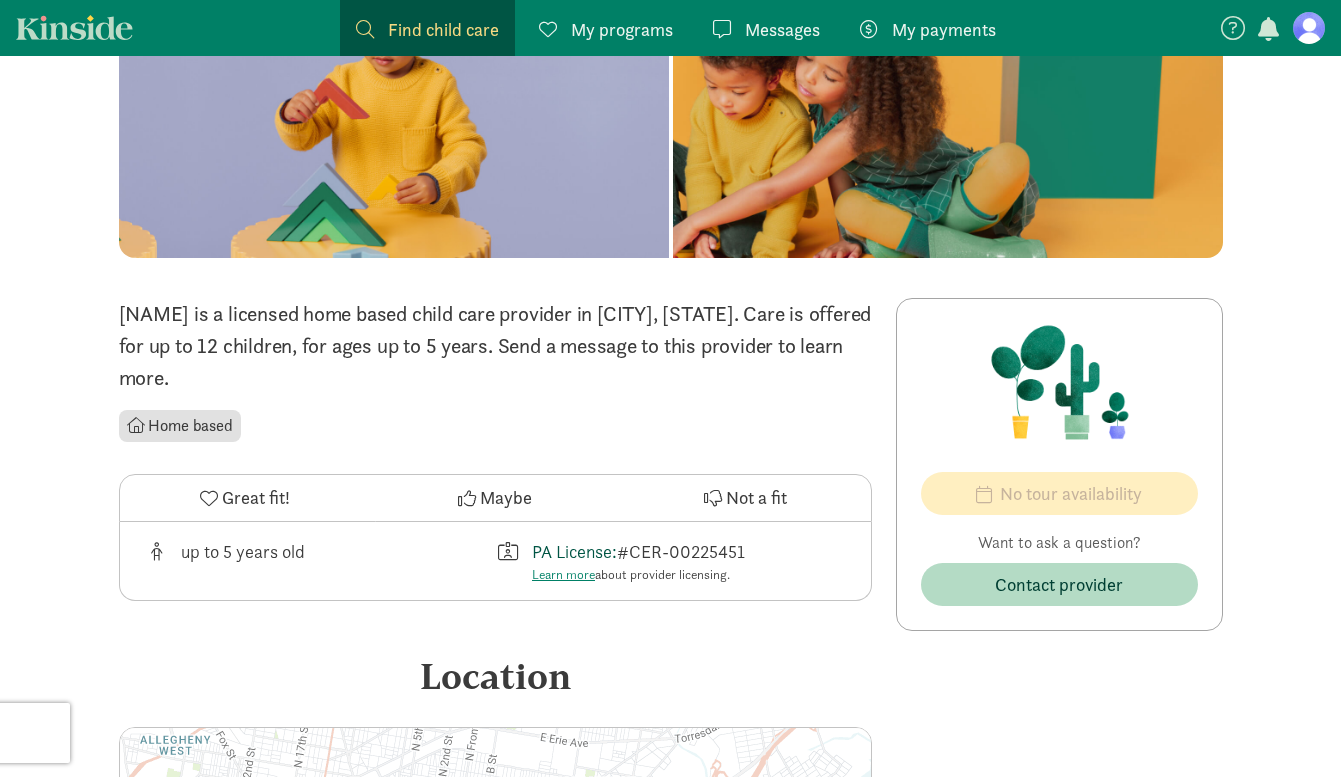 click on "PA License:" at bounding box center [574, 551] 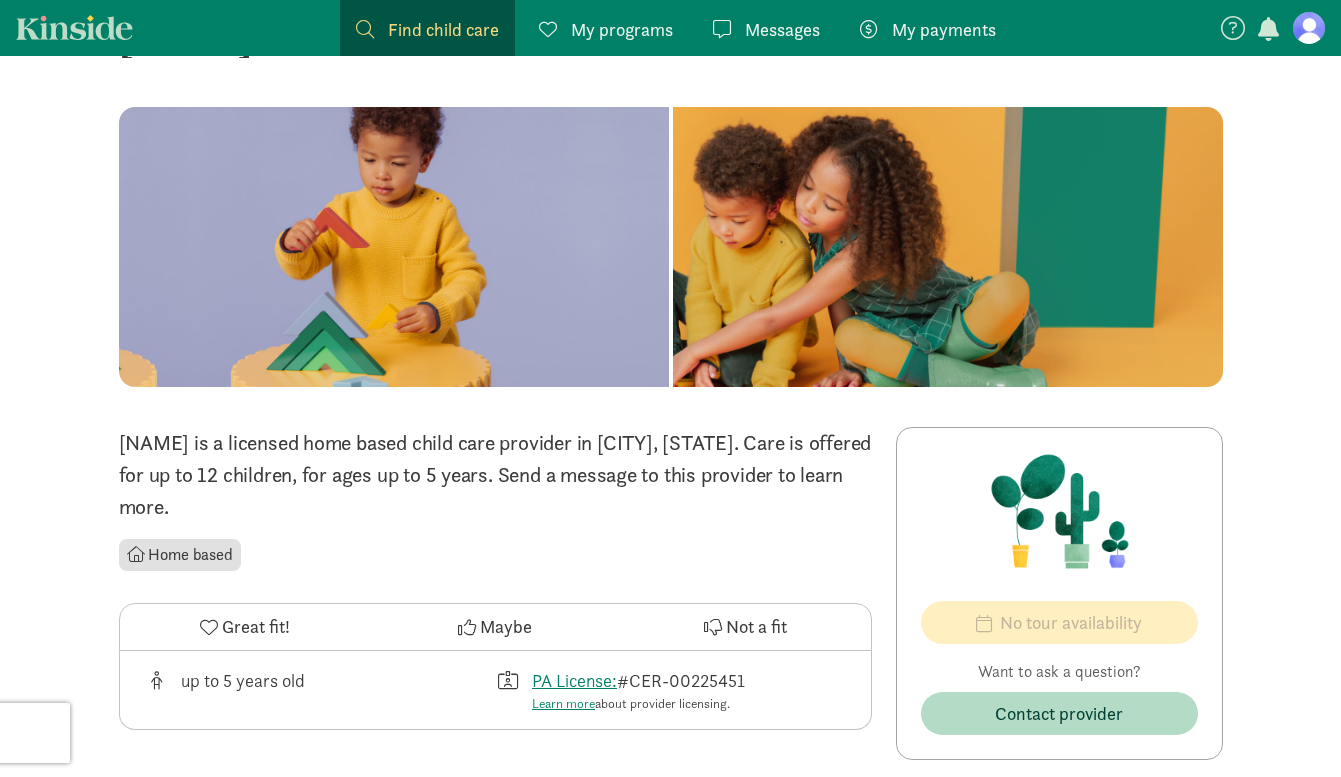 scroll, scrollTop: 0, scrollLeft: 0, axis: both 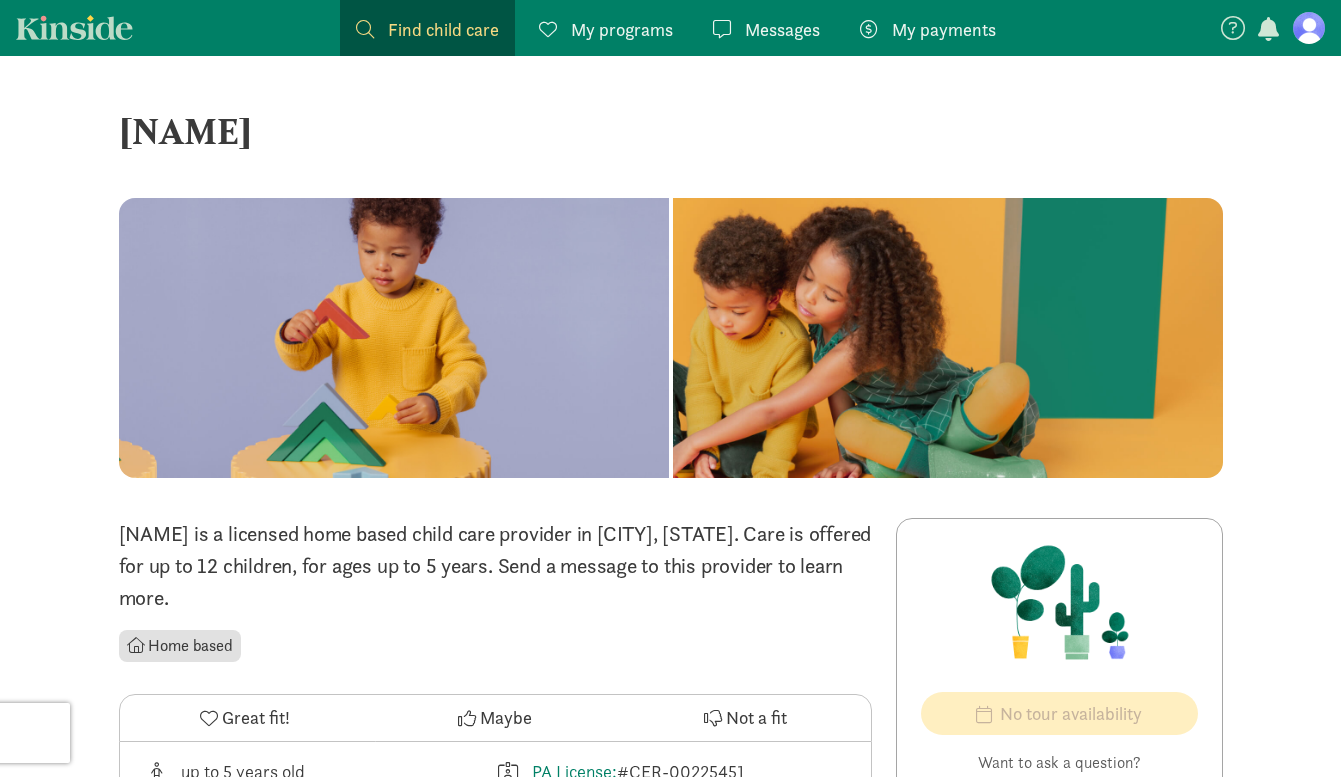 drag, startPoint x: 438, startPoint y: 138, endPoint x: 90, endPoint y: 142, distance: 348.02298 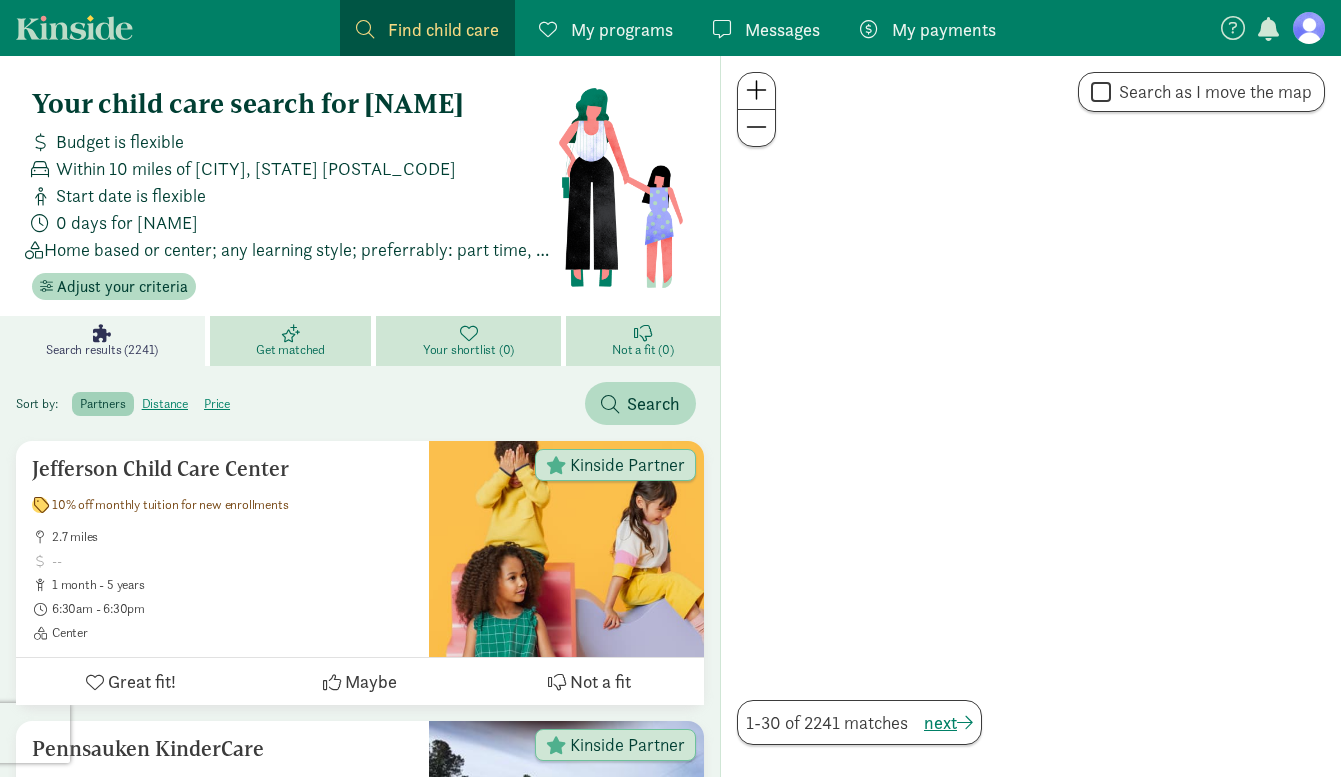 scroll, scrollTop: 3772, scrollLeft: 0, axis: vertical 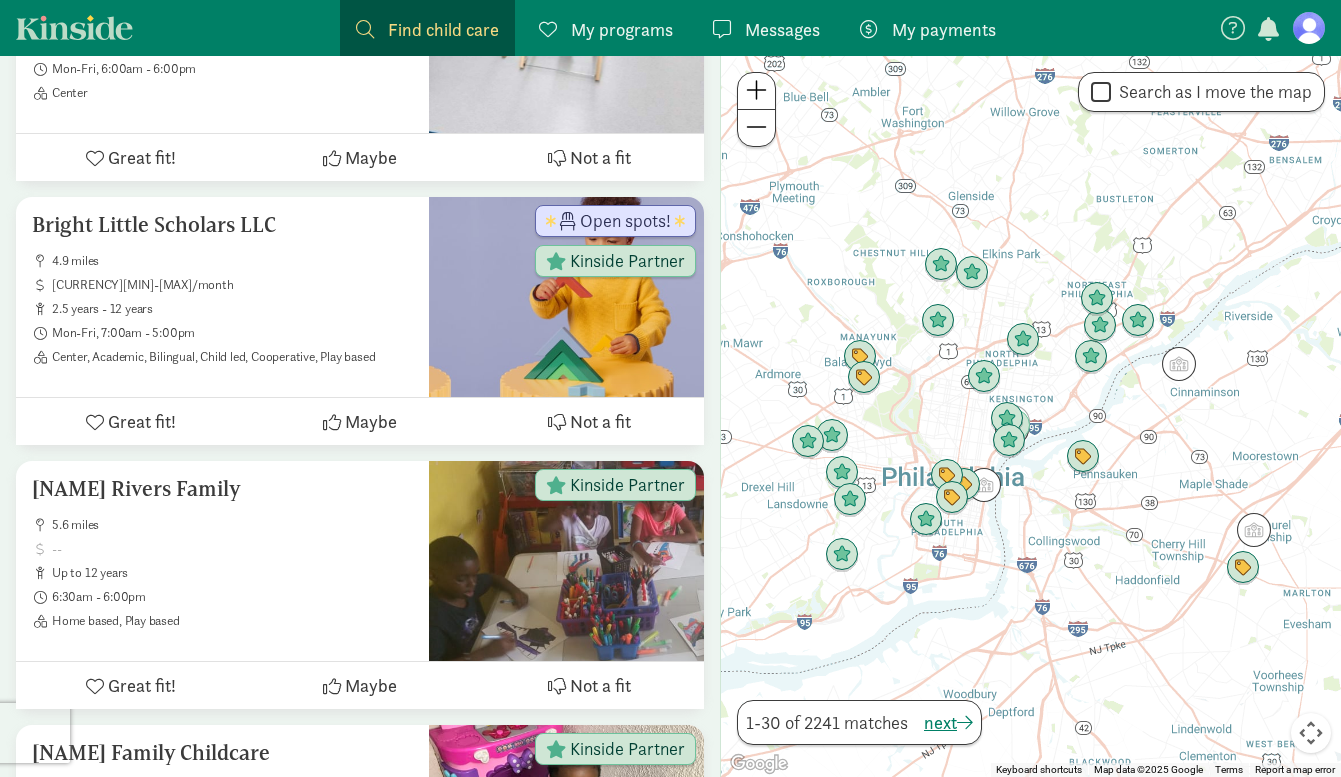 click at bounding box center [756, 90] 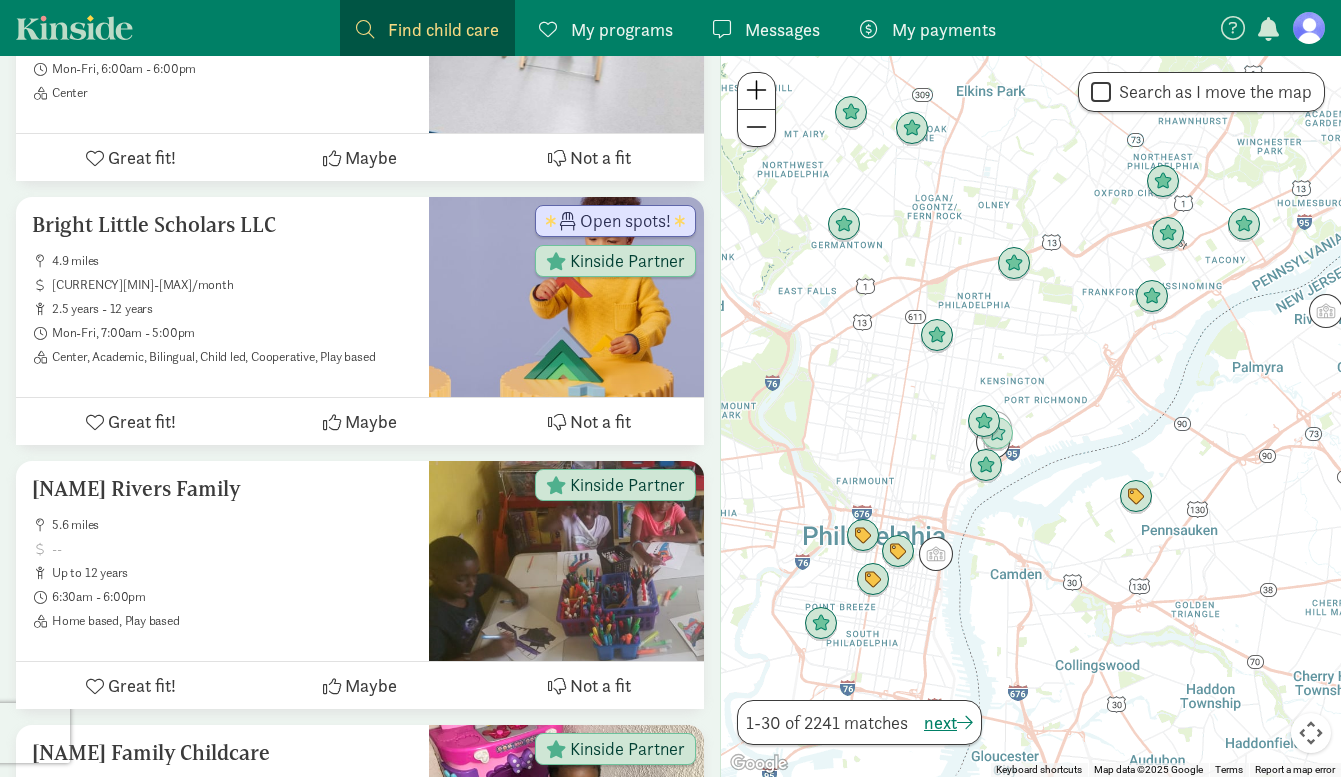 click at bounding box center [756, 90] 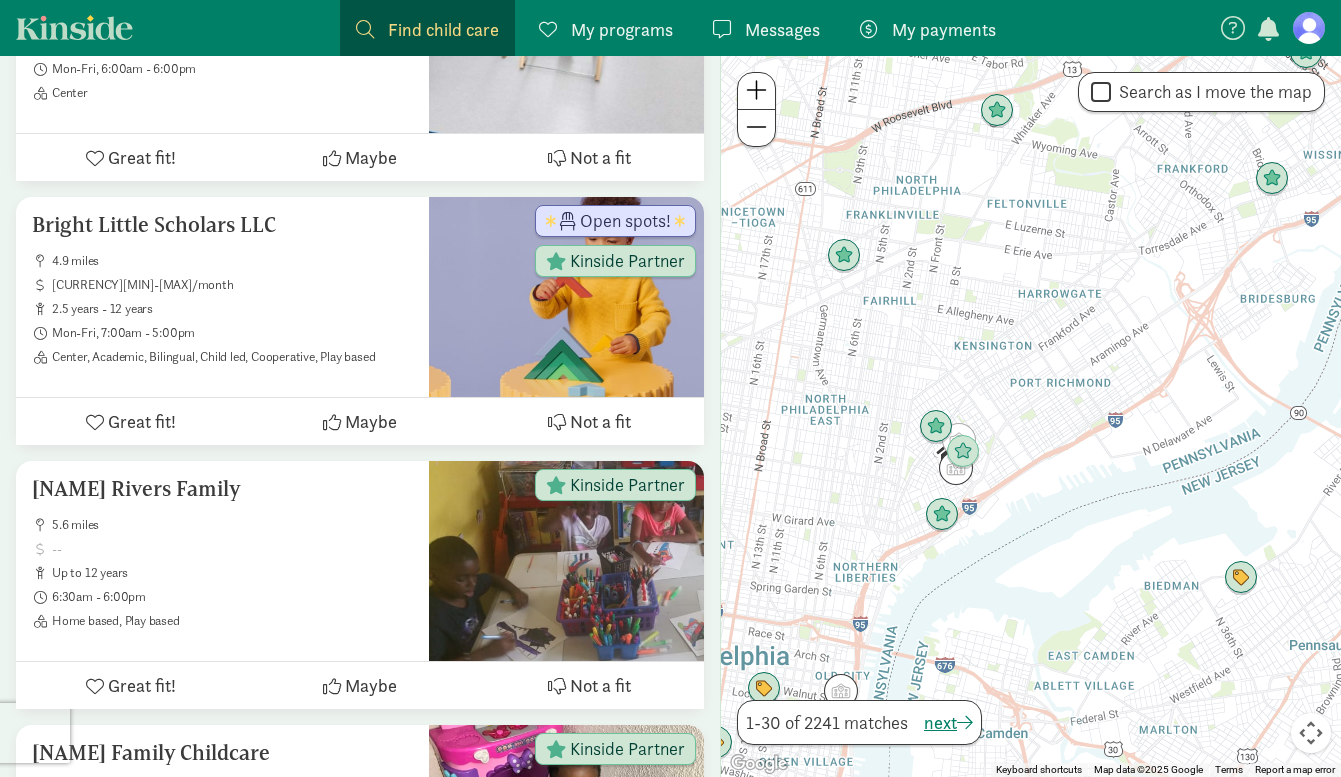 click at bounding box center [756, 90] 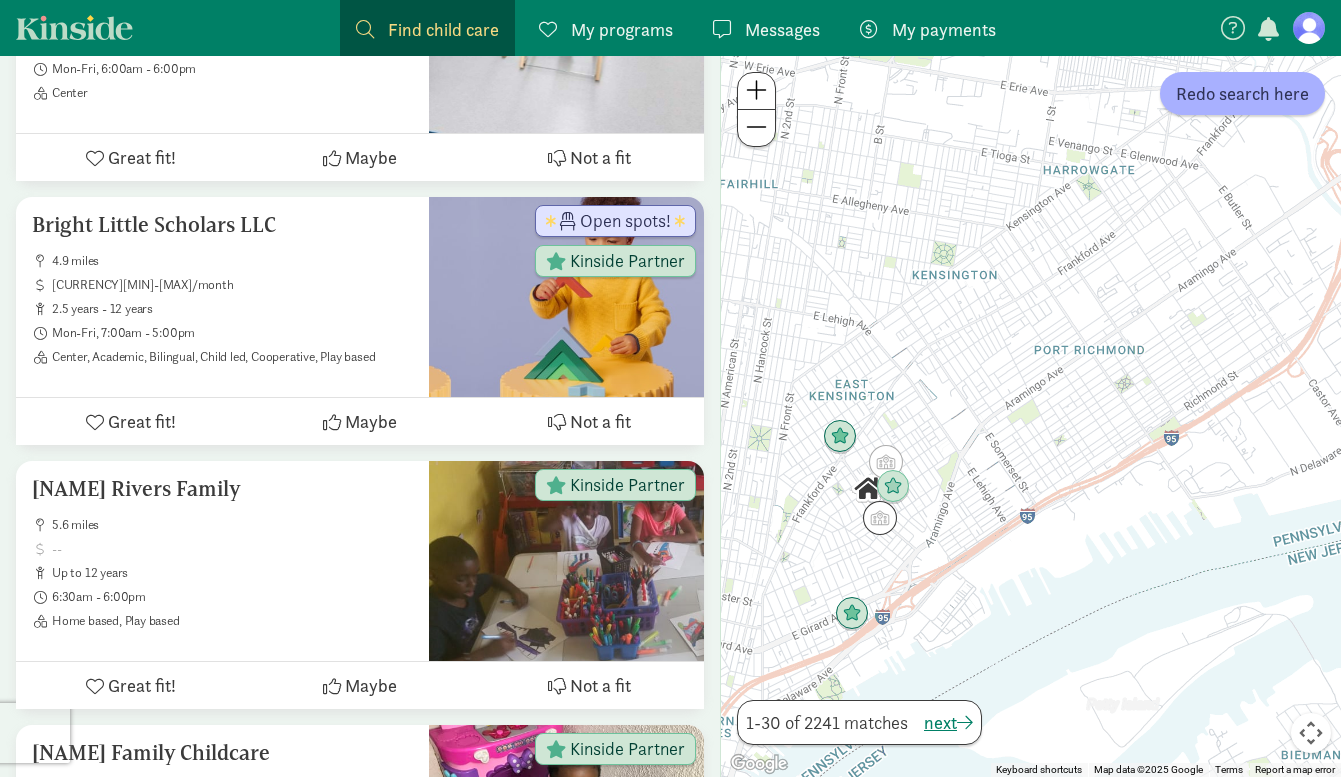 click at bounding box center [756, 90] 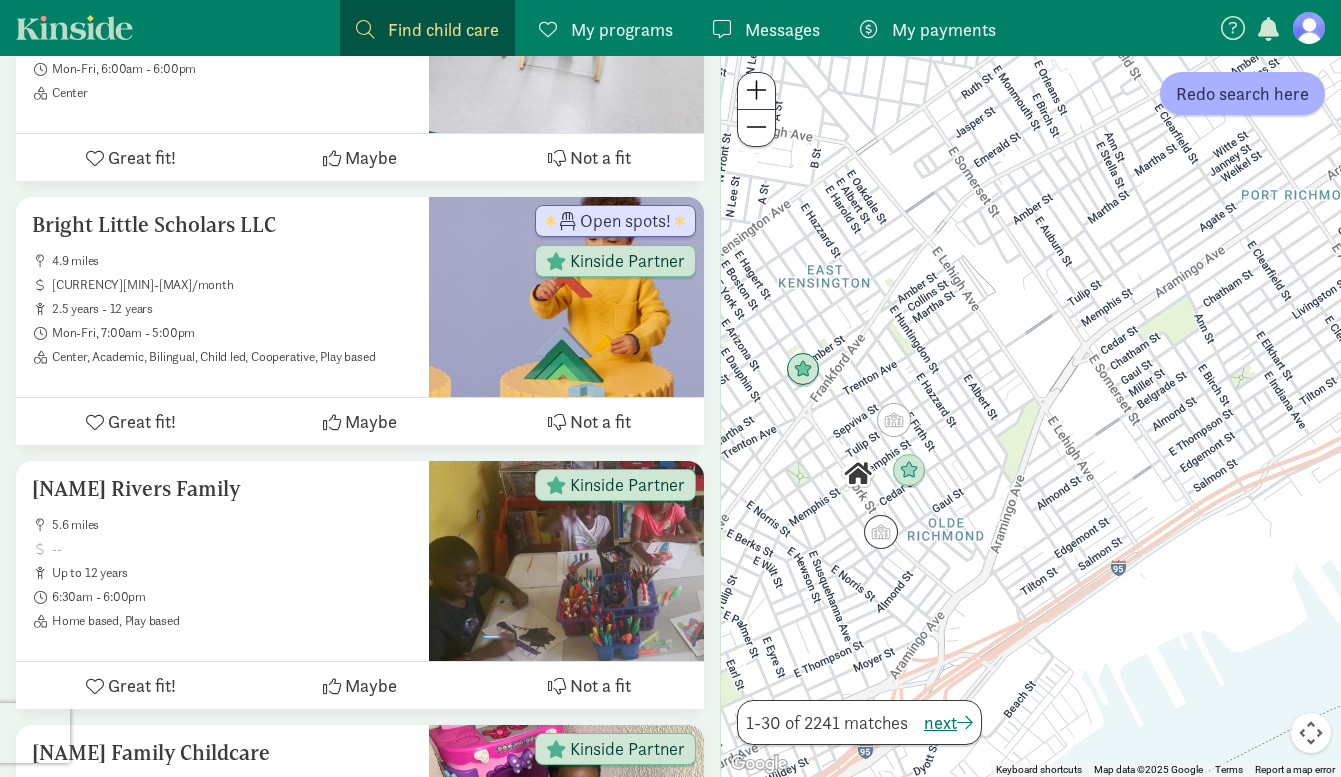 drag, startPoint x: 869, startPoint y: 387, endPoint x: 1024, endPoint y: 299, distance: 178.2386 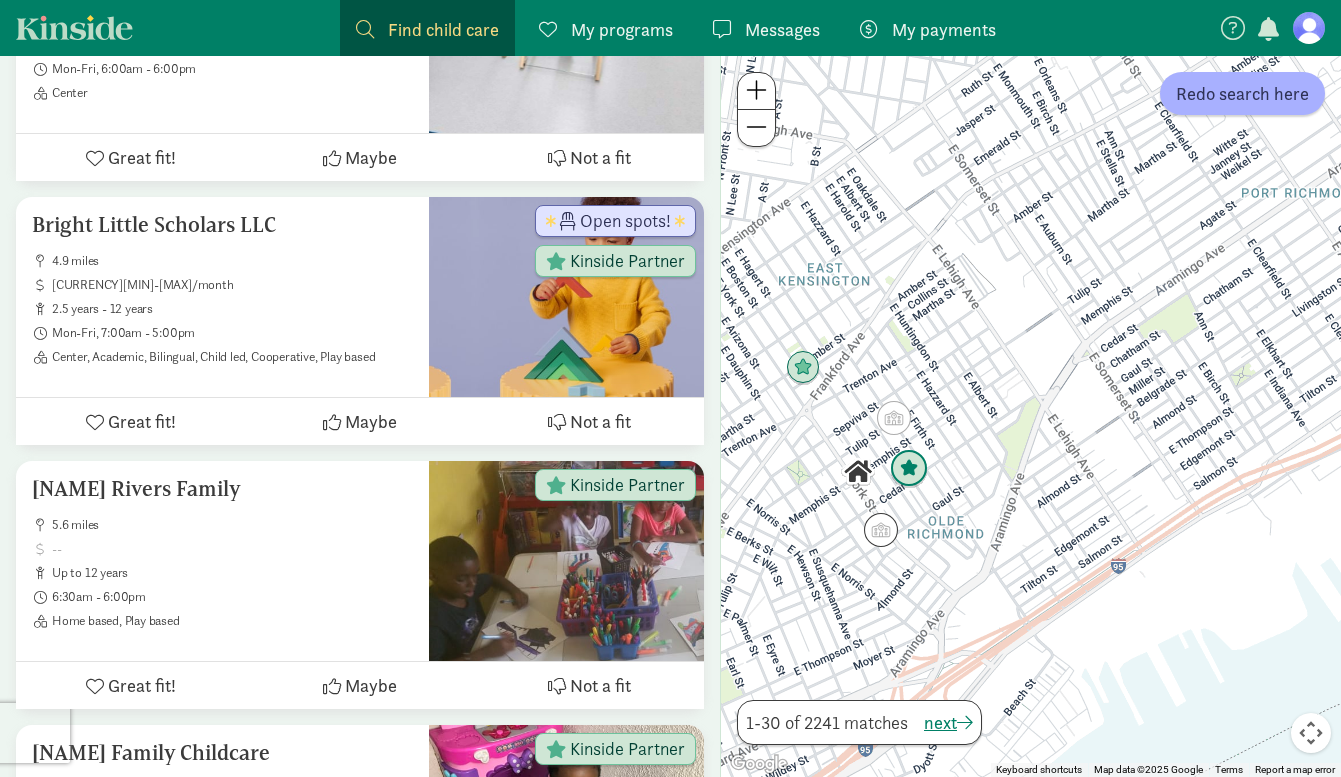 click at bounding box center (909, 469) 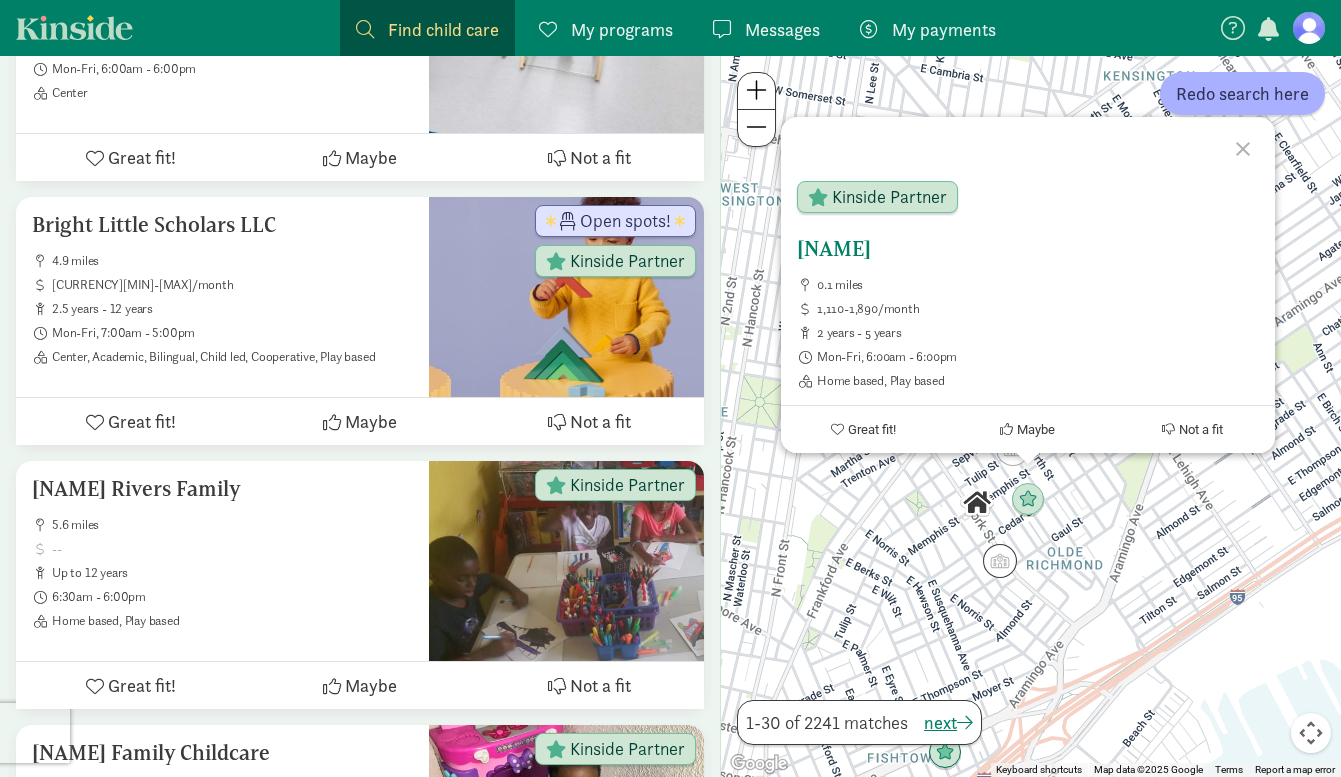 click on "Kinside Partner" 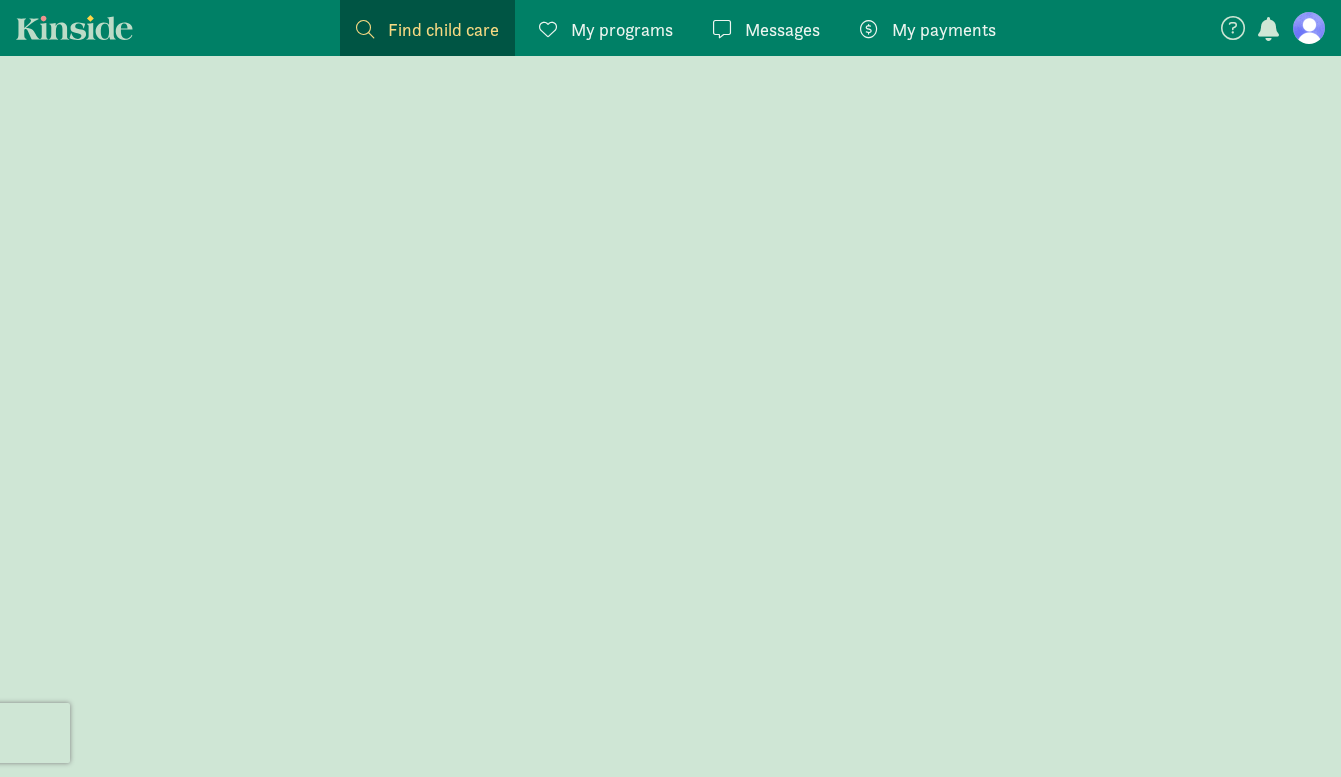 scroll, scrollTop: 0, scrollLeft: 0, axis: both 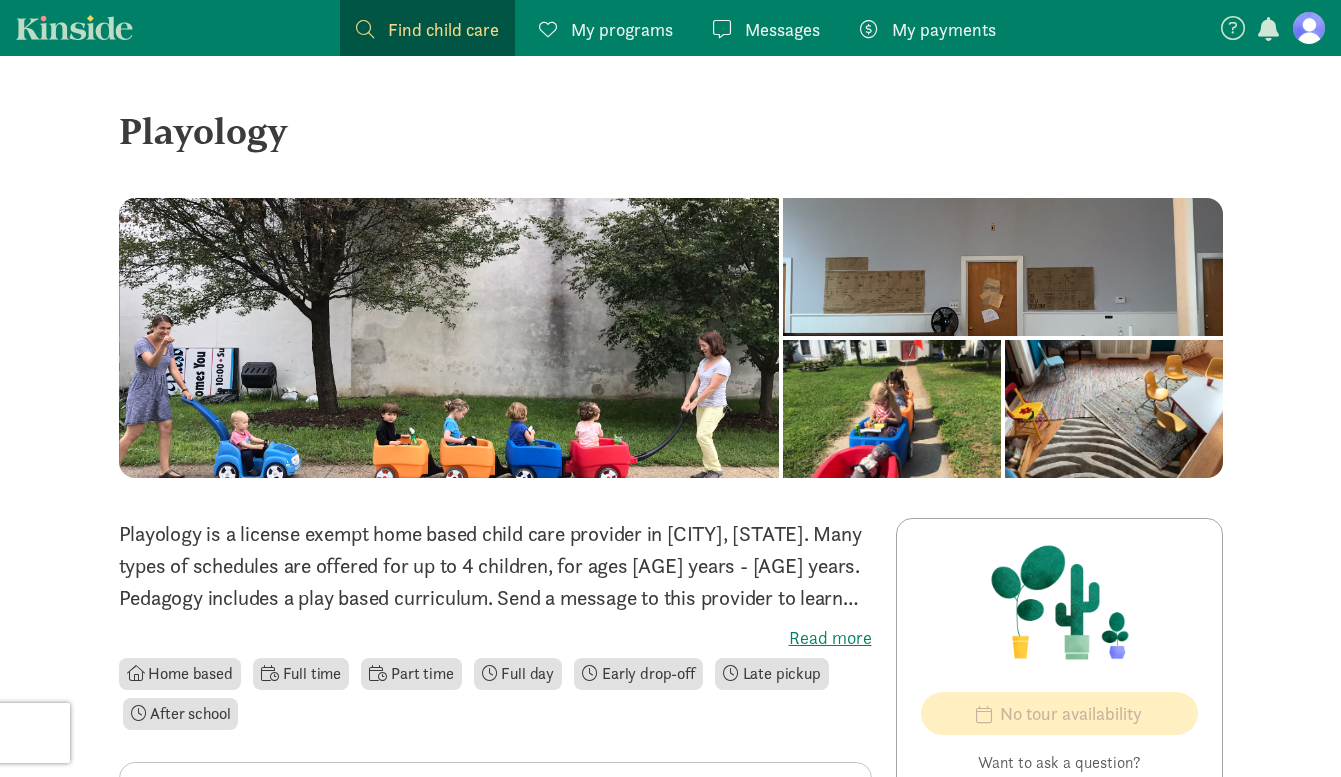 click on "Read more" at bounding box center (495, 638) 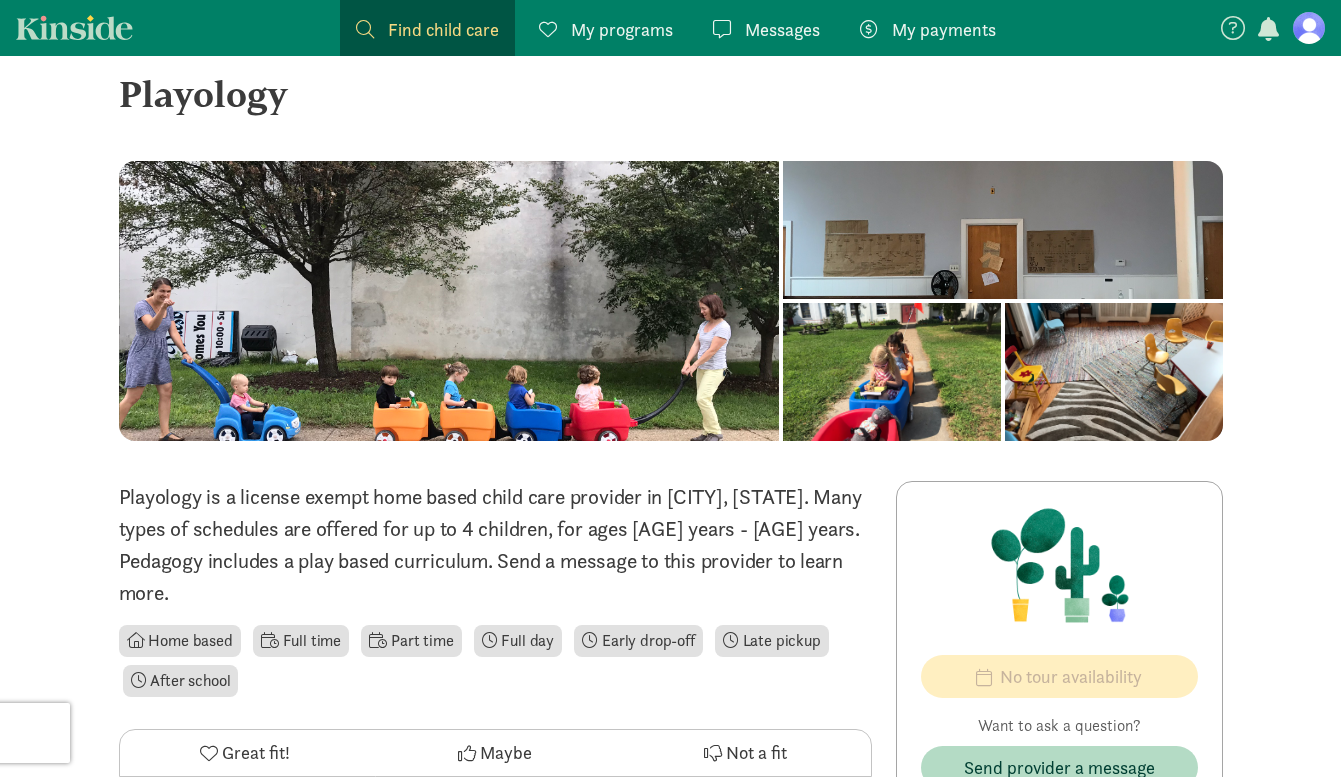 scroll, scrollTop: 36, scrollLeft: 0, axis: vertical 